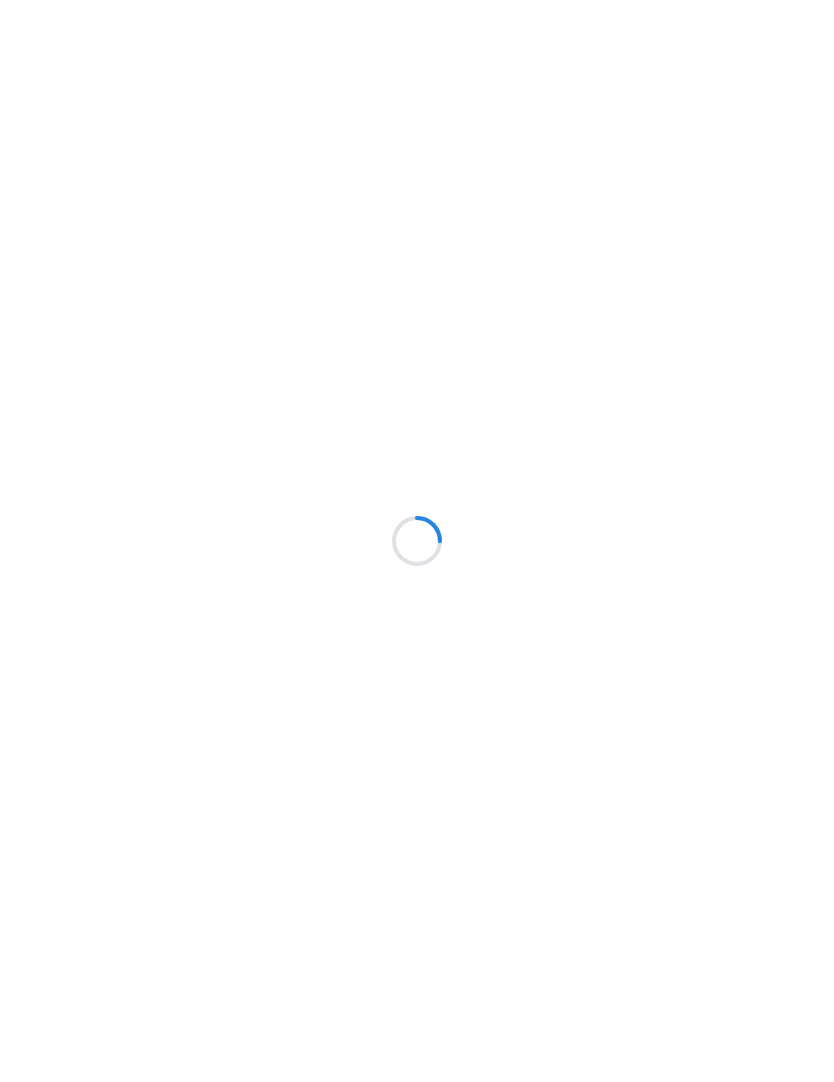 scroll, scrollTop: 0, scrollLeft: 0, axis: both 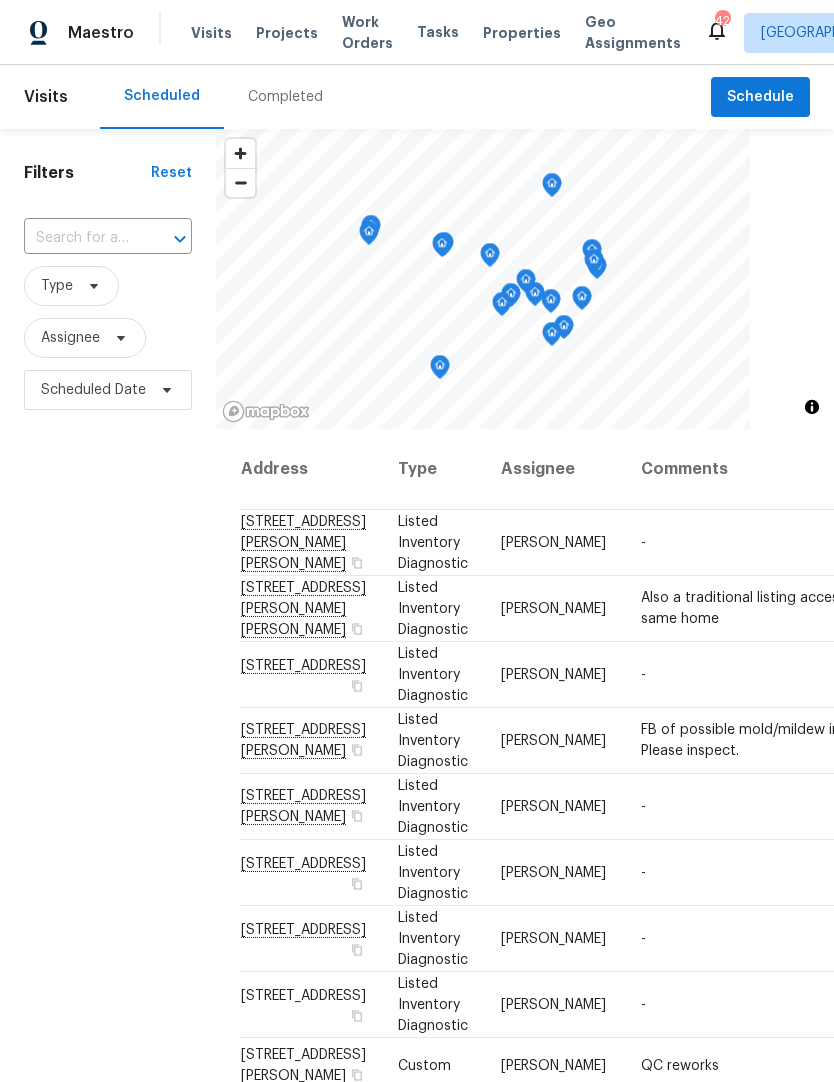 click at bounding box center [80, 238] 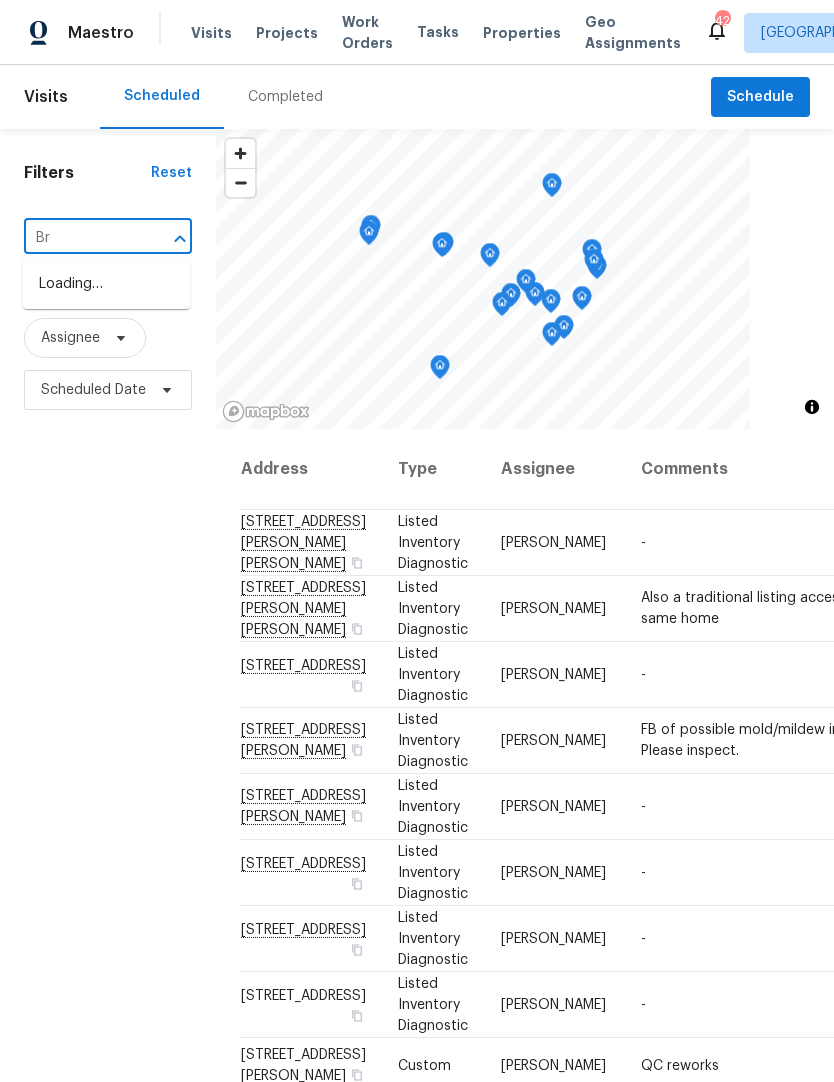 type on "B" 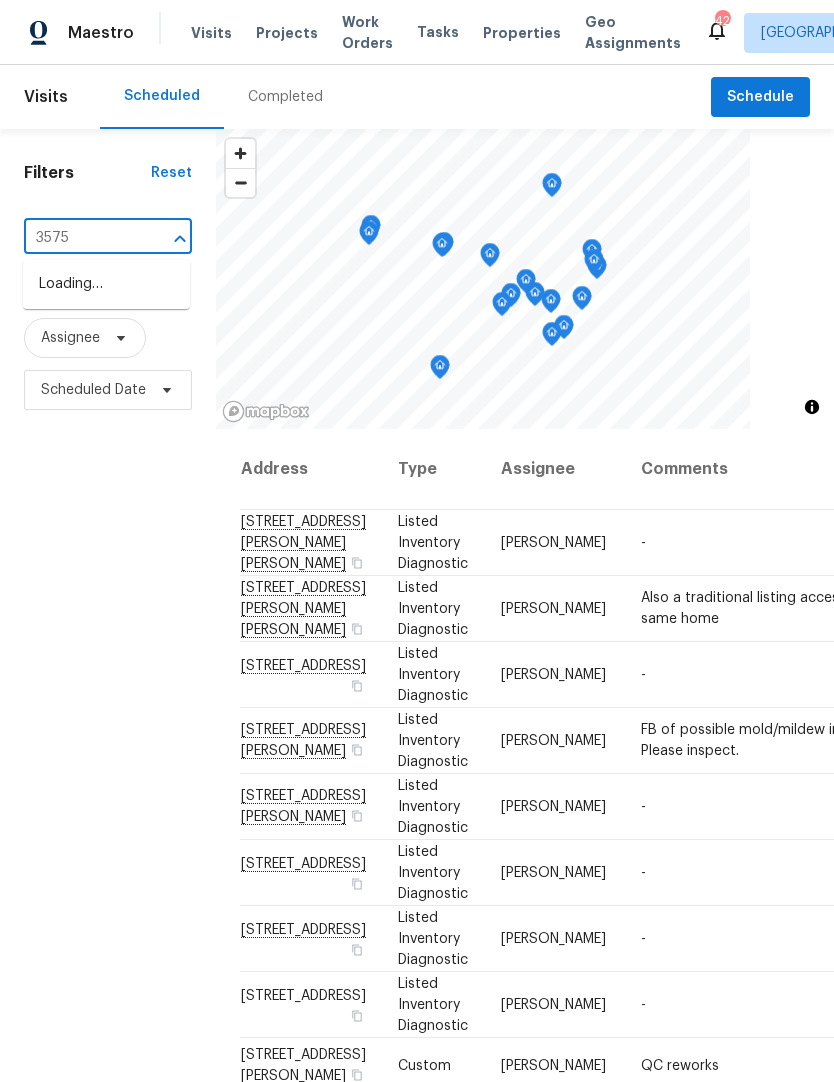 type on "3575" 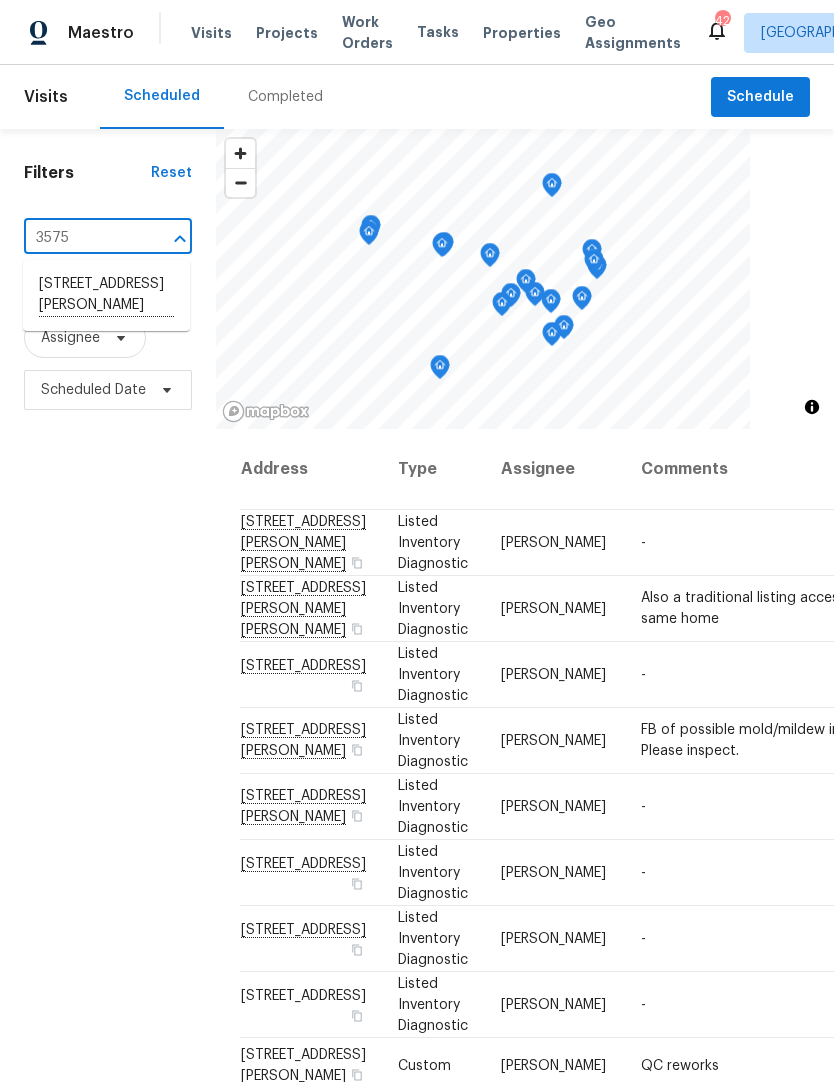 click on "3575 Bragg Valley Ln, Wake Forest, NC 27587" at bounding box center (106, 295) 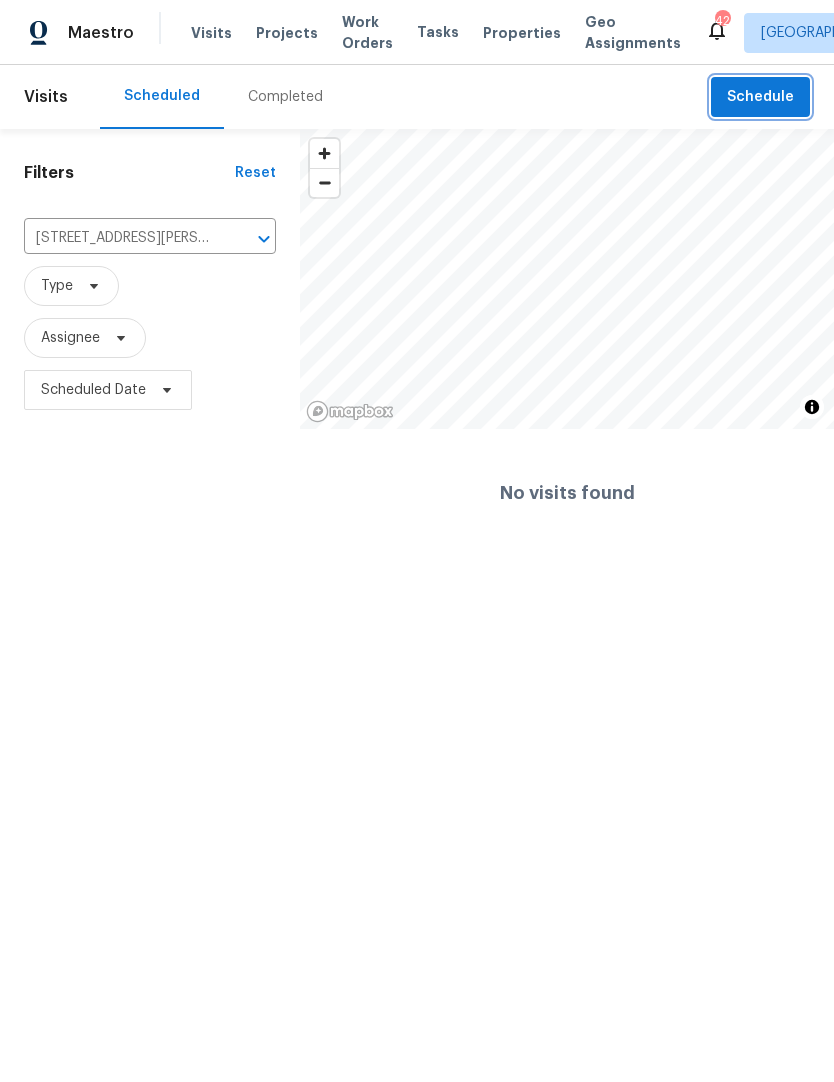 click on "Schedule" at bounding box center [760, 97] 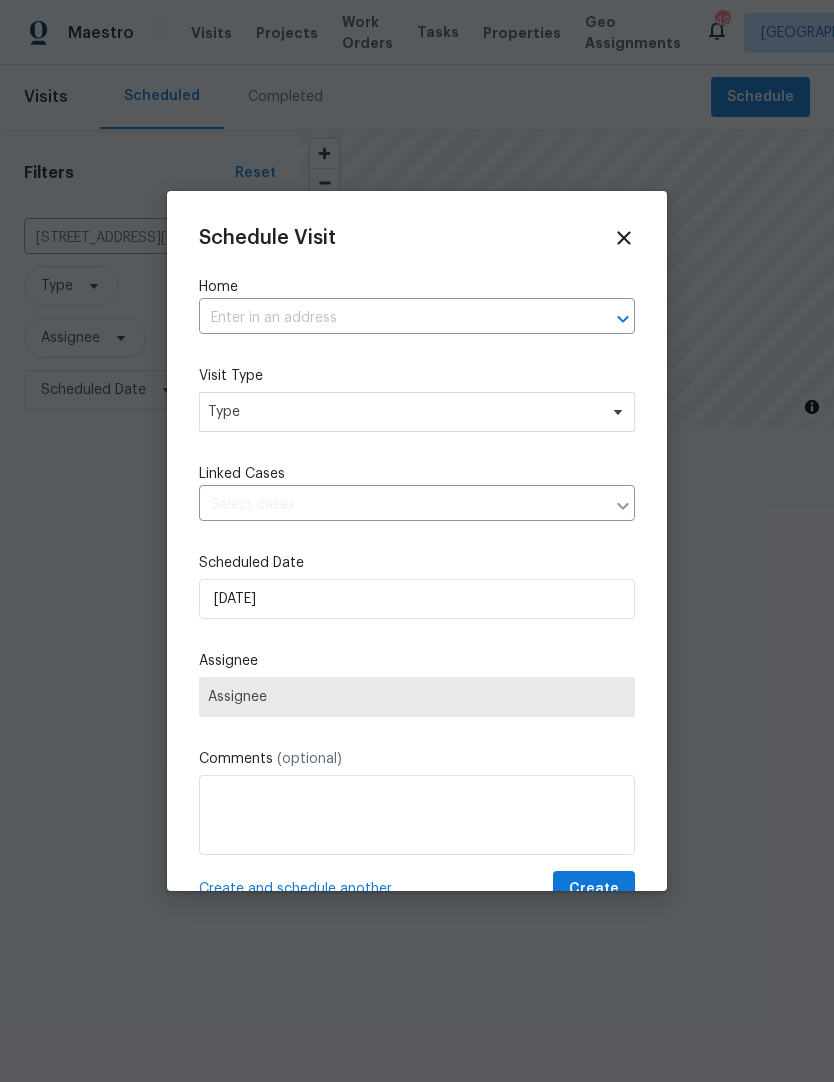 click at bounding box center [389, 318] 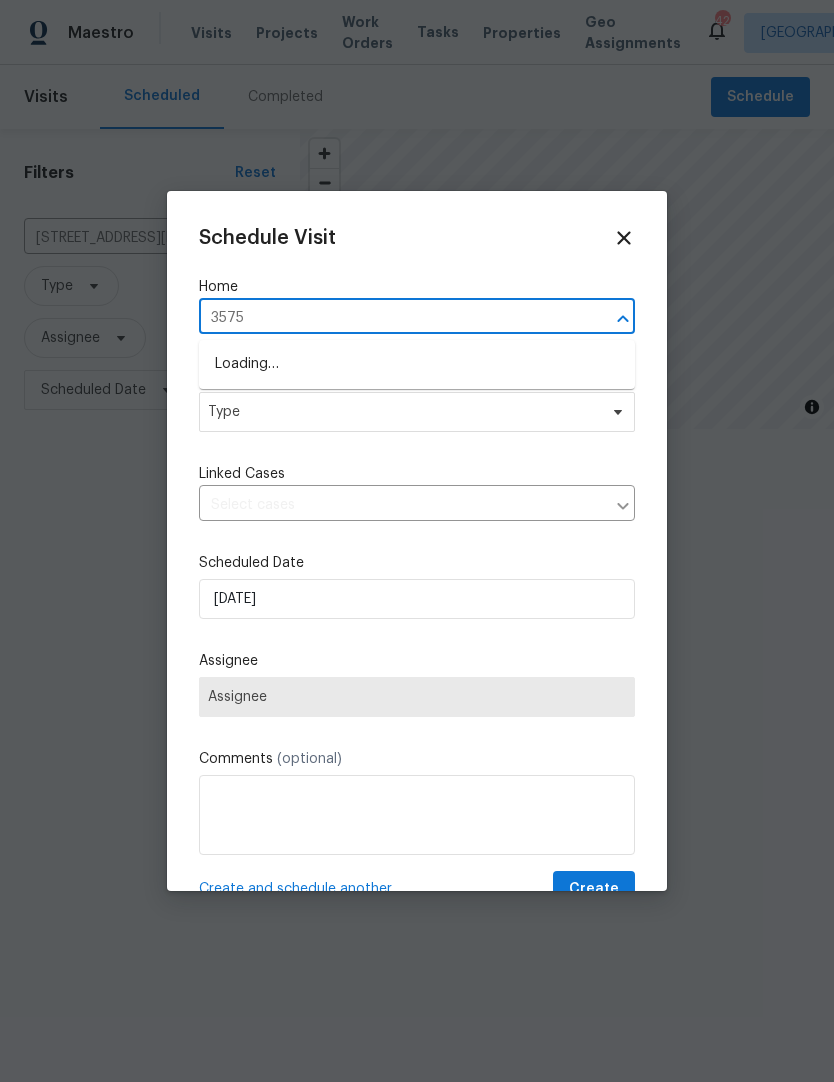 type on "3575" 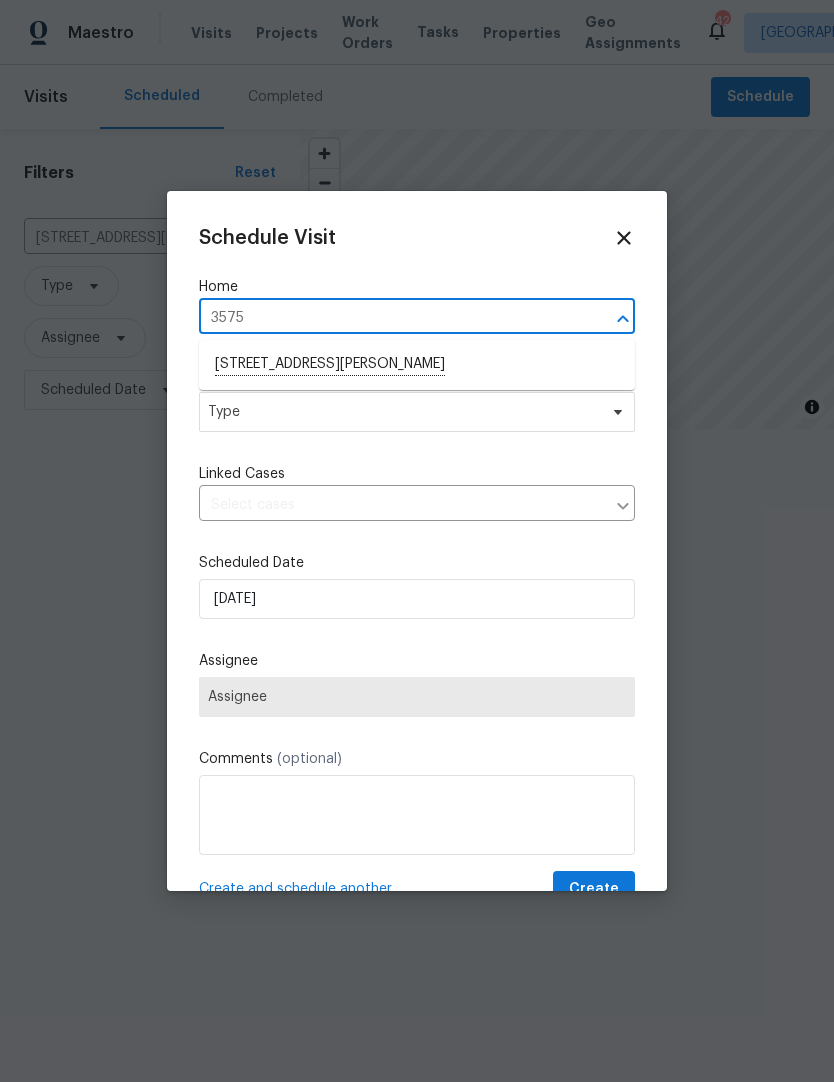 click on "3575 Bragg Valley Ln, Wake Forest, NC 27587" at bounding box center (417, 365) 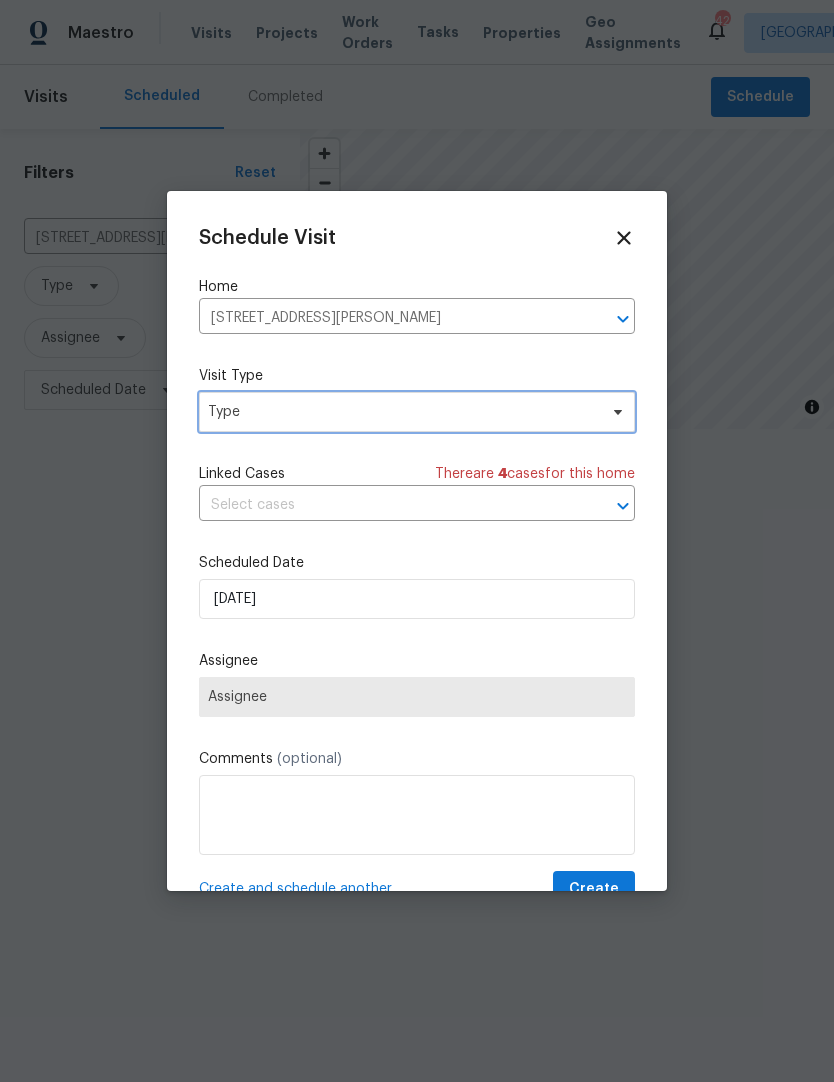 click on "Type" at bounding box center [402, 412] 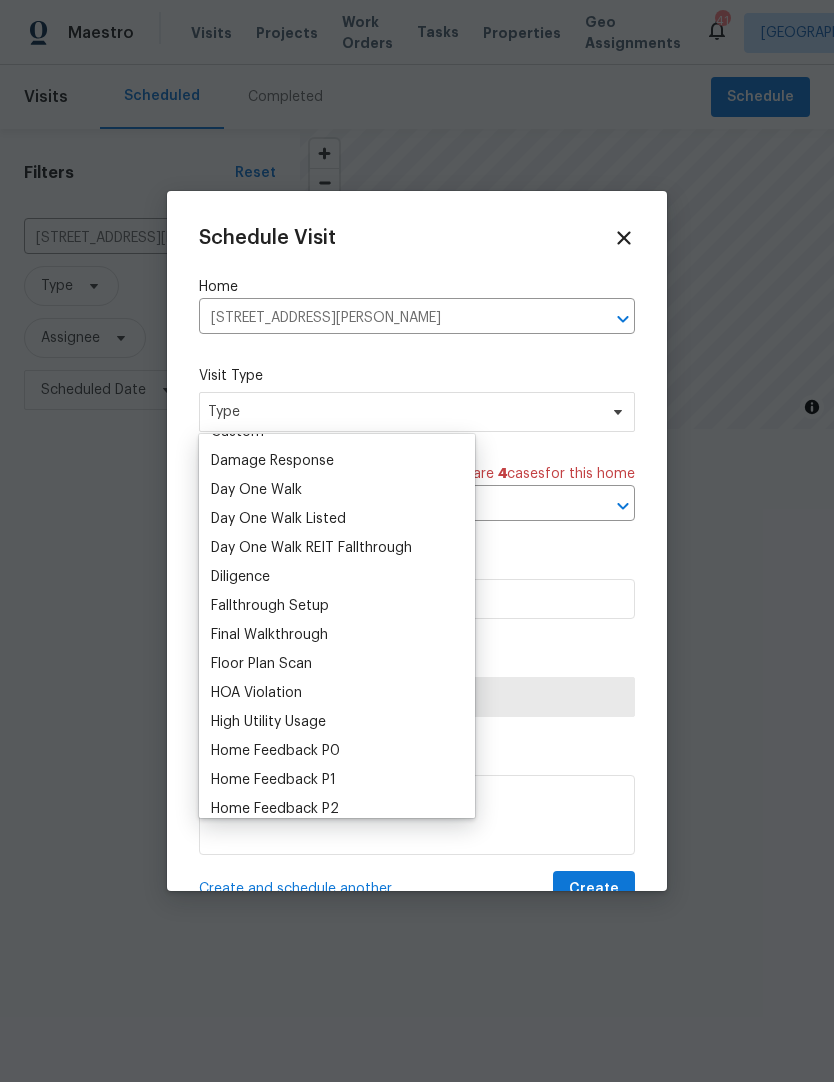 scroll, scrollTop: 338, scrollLeft: 0, axis: vertical 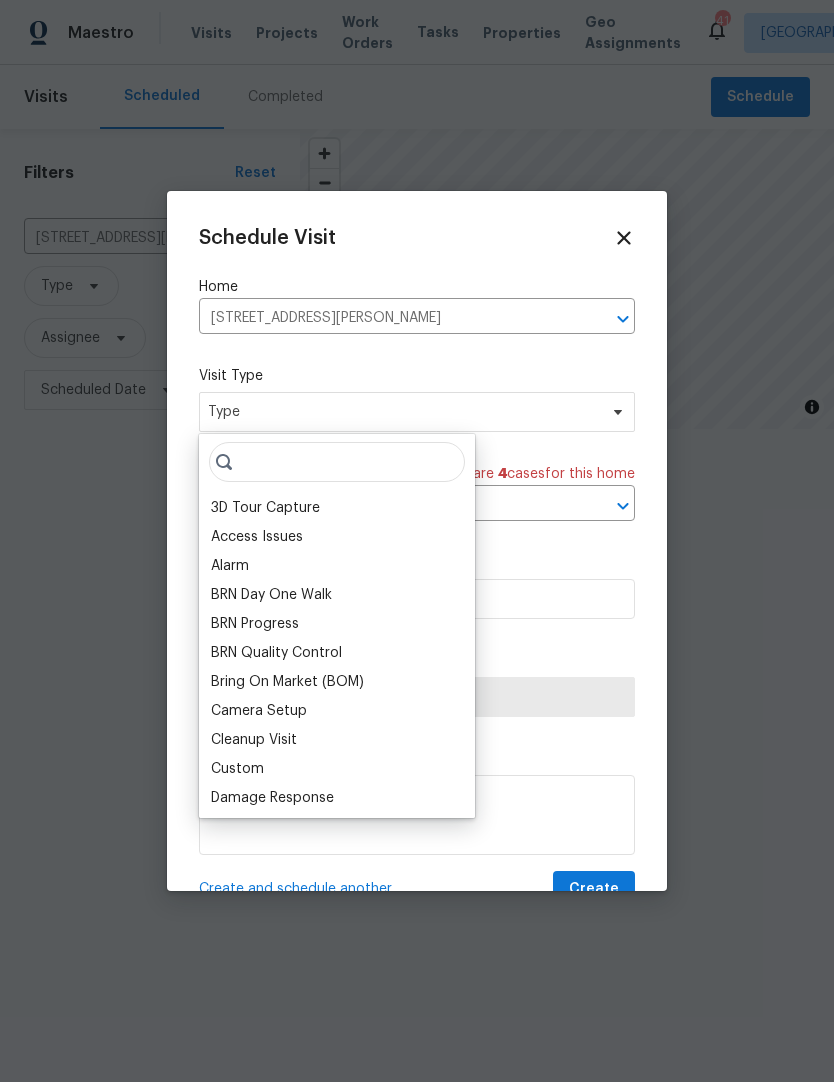 click on "Bring On Market (BOM)" at bounding box center (337, 682) 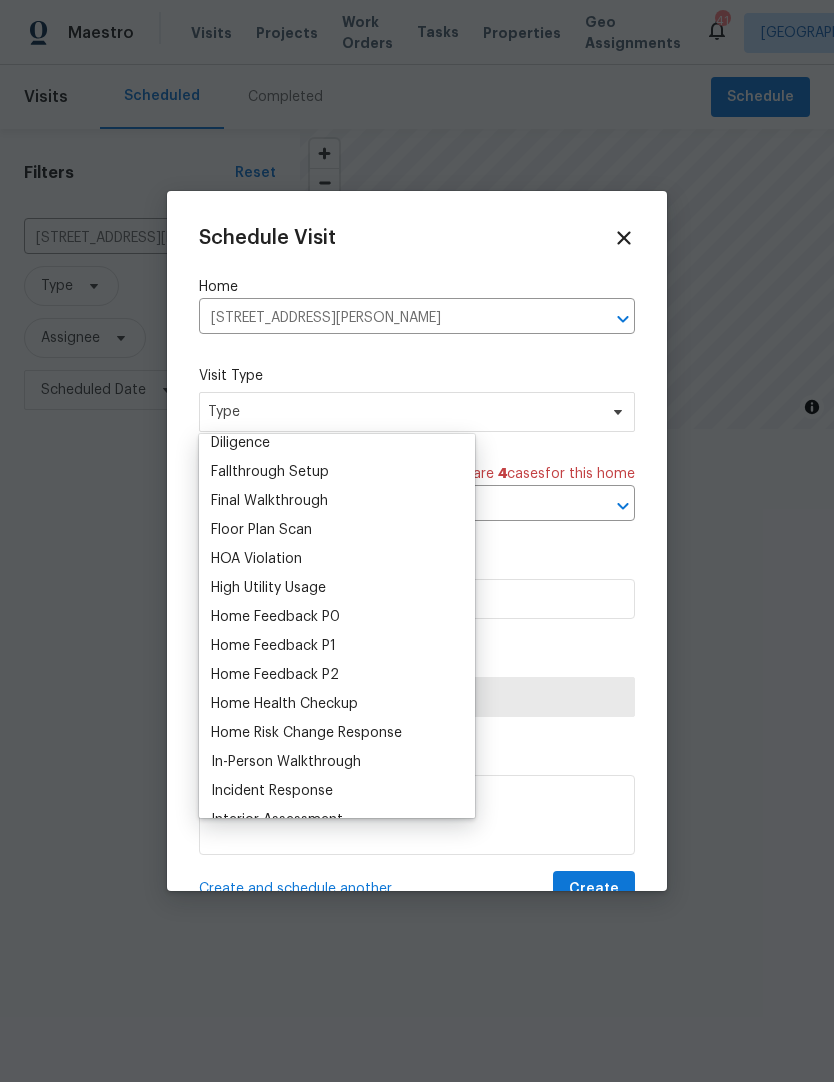 scroll, scrollTop: 464, scrollLeft: 0, axis: vertical 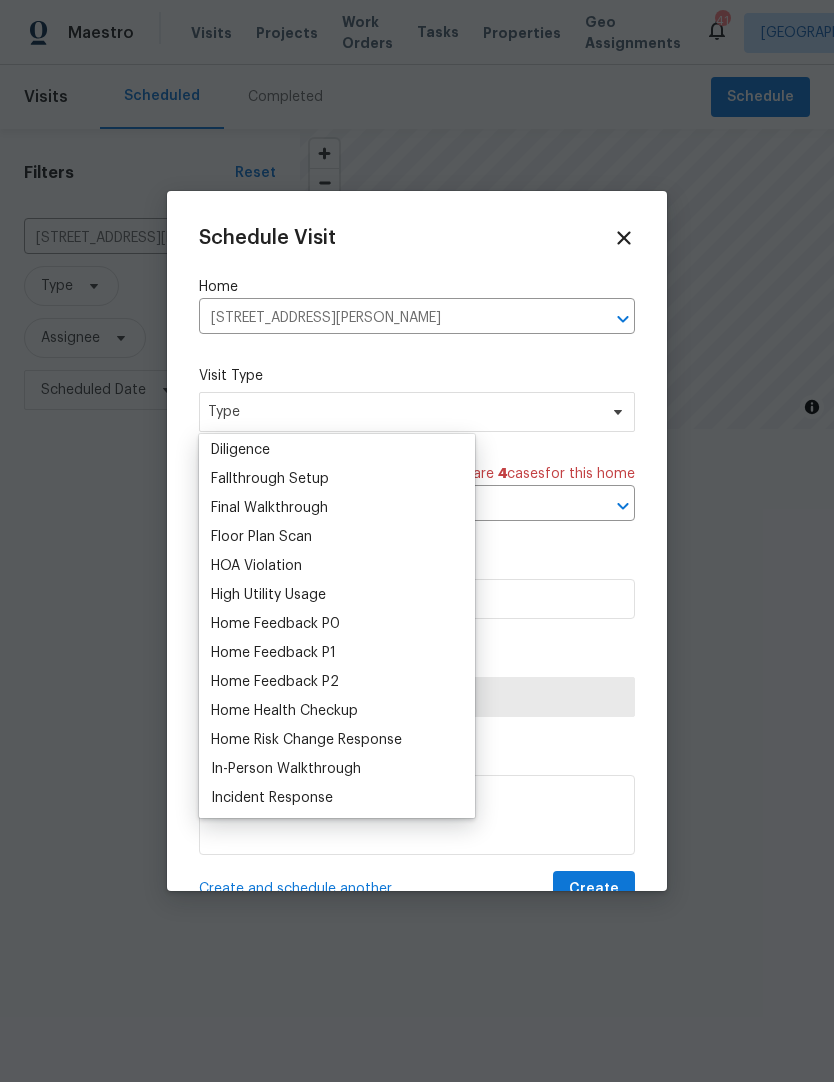 click on "Floor Plan Scan" at bounding box center (261, 537) 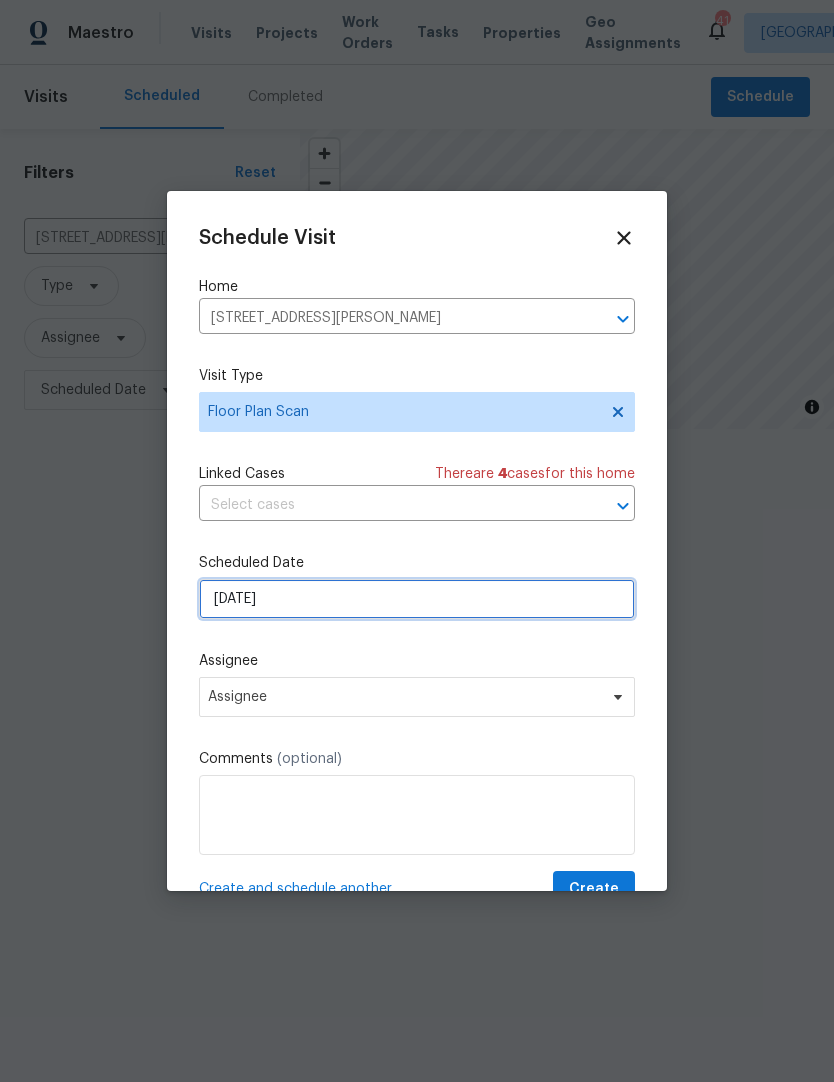 click on "[DATE]" at bounding box center (417, 599) 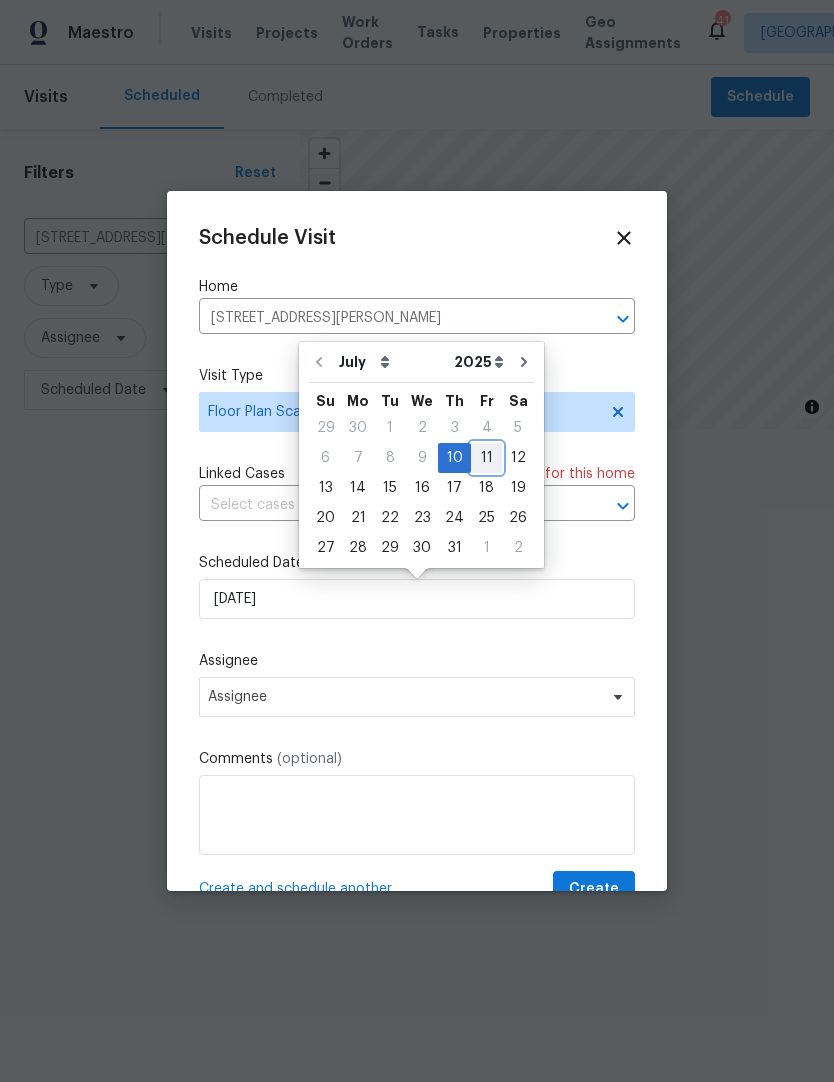 click on "11" at bounding box center [486, 458] 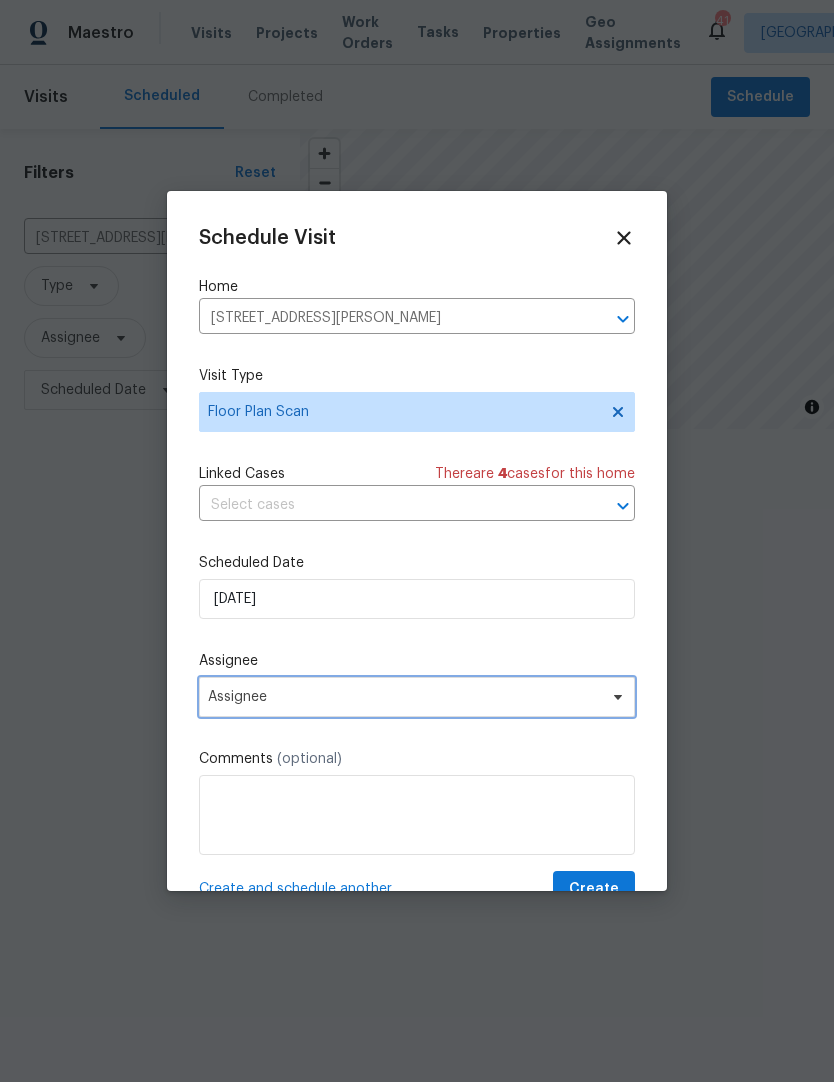 click on "Assignee" at bounding box center [404, 697] 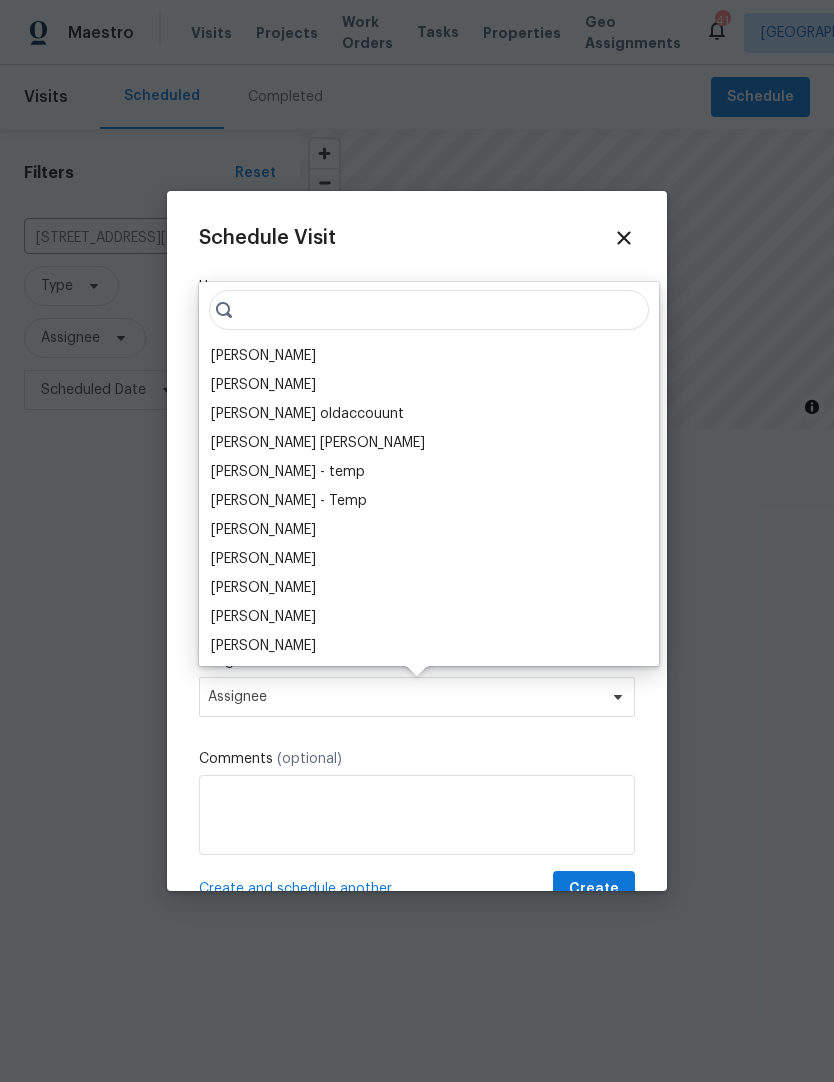 click on "[PERSON_NAME]" at bounding box center (263, 356) 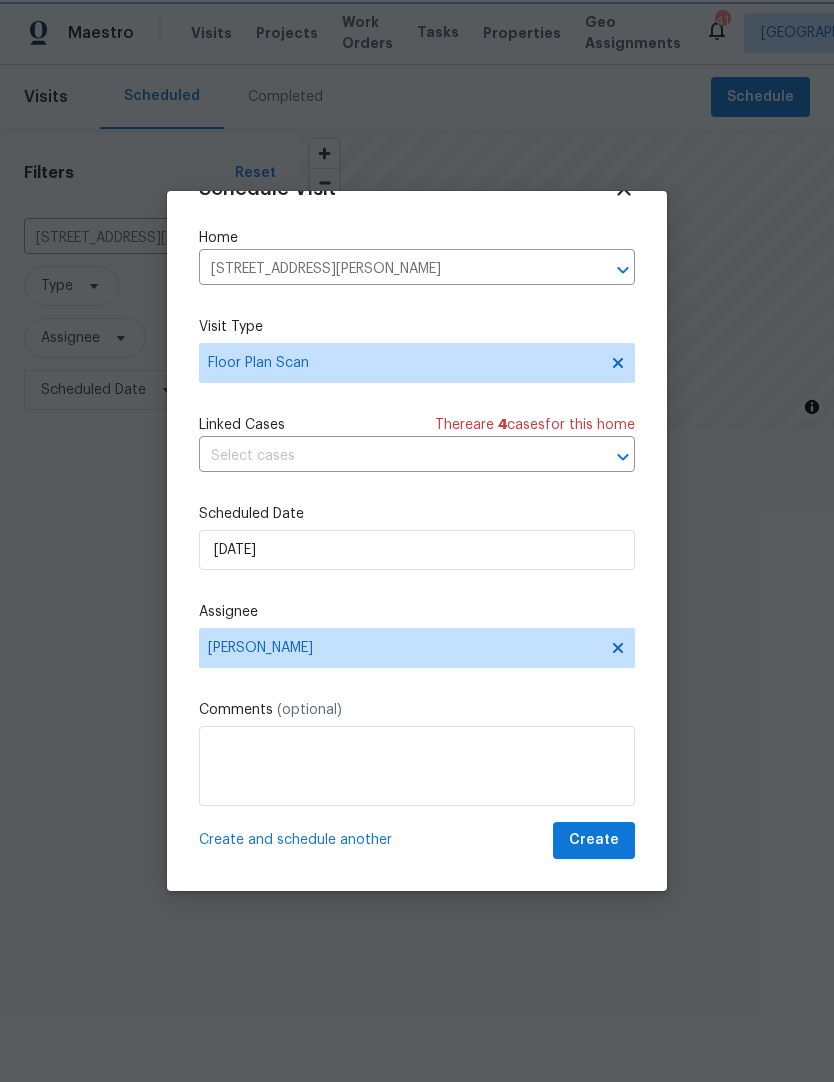 scroll, scrollTop: 52, scrollLeft: 0, axis: vertical 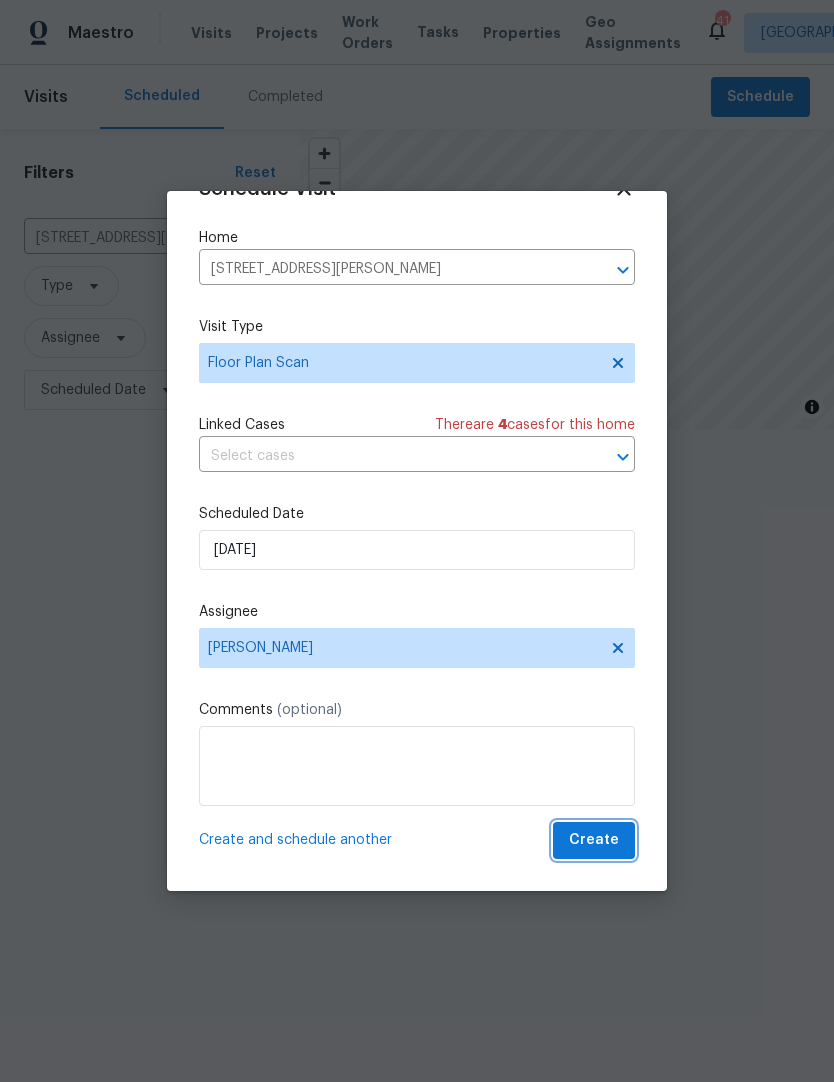 click on "Create" at bounding box center (594, 840) 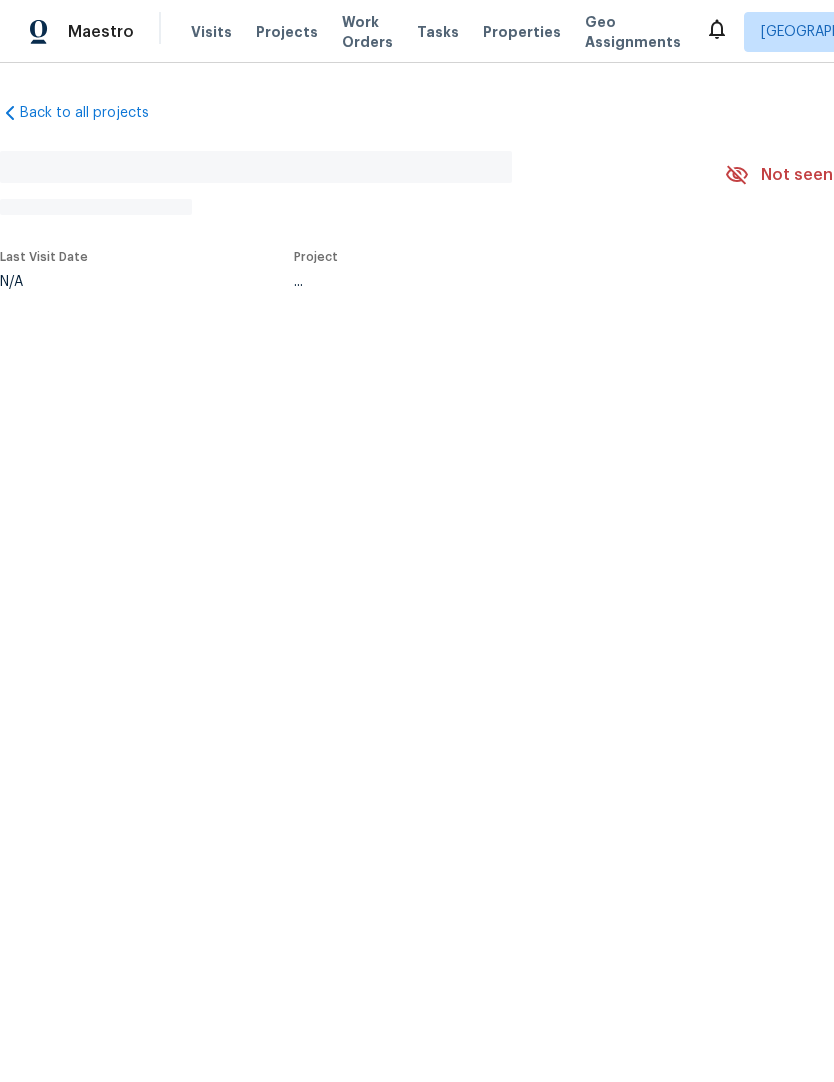 scroll, scrollTop: 0, scrollLeft: 0, axis: both 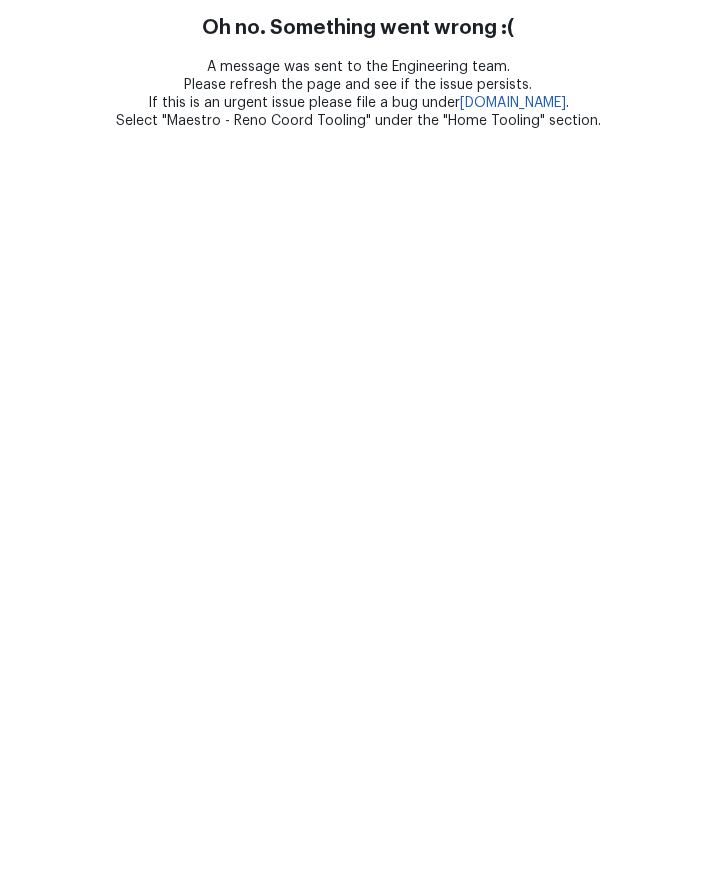 click on "Oh no. Something went wrong :( A message was sent to the Engineering team. Please refresh the page and see if the issue persists. If this is an urgent issue please file a bug under  [DOMAIN_NAME] . Select "Maestro - Reno Coord Tooling" under the "Home Tooling" section." at bounding box center (358, 65) 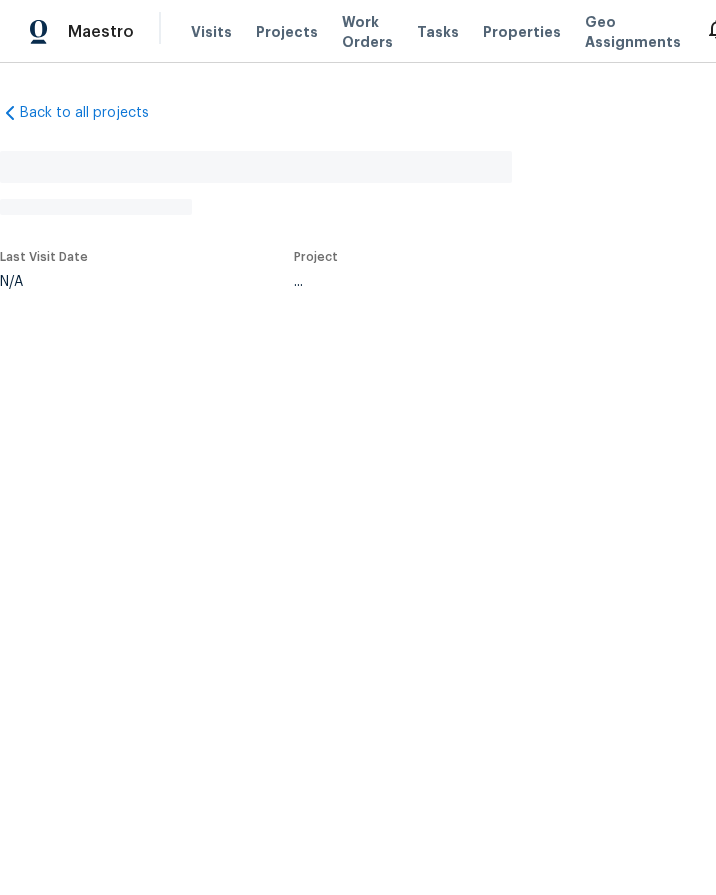 scroll, scrollTop: 0, scrollLeft: 0, axis: both 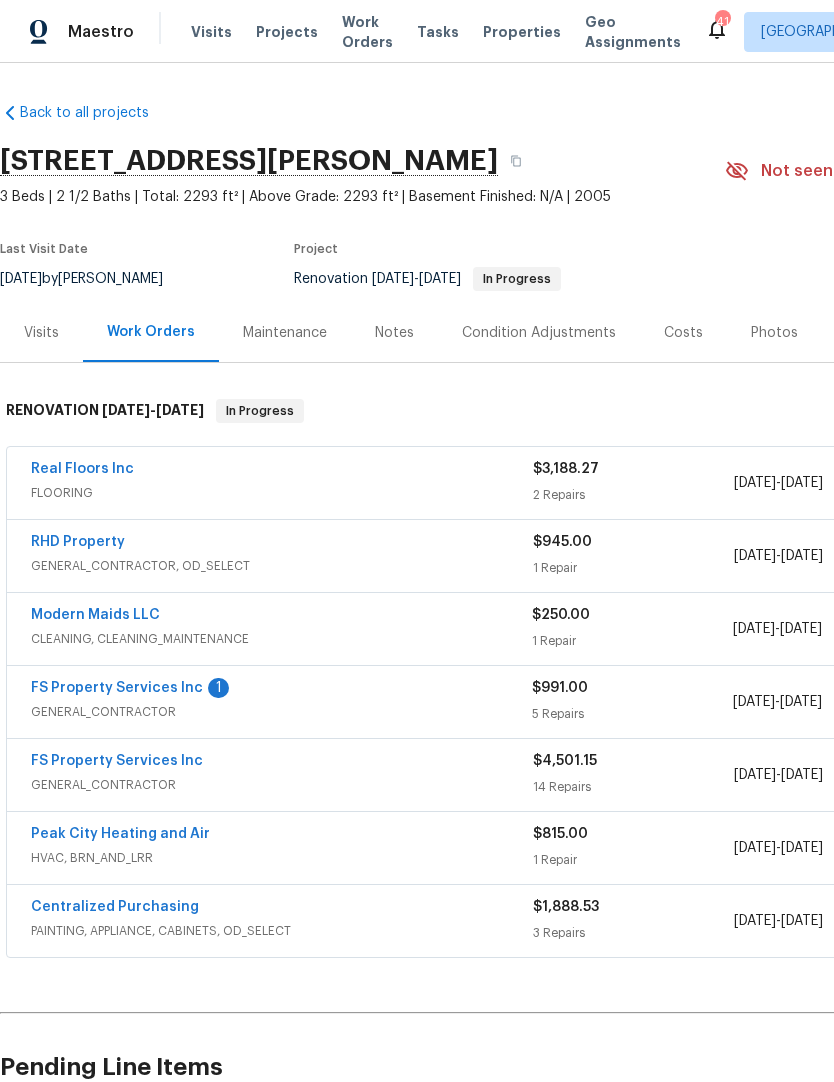 click on "FS Property Services Inc" at bounding box center [117, 688] 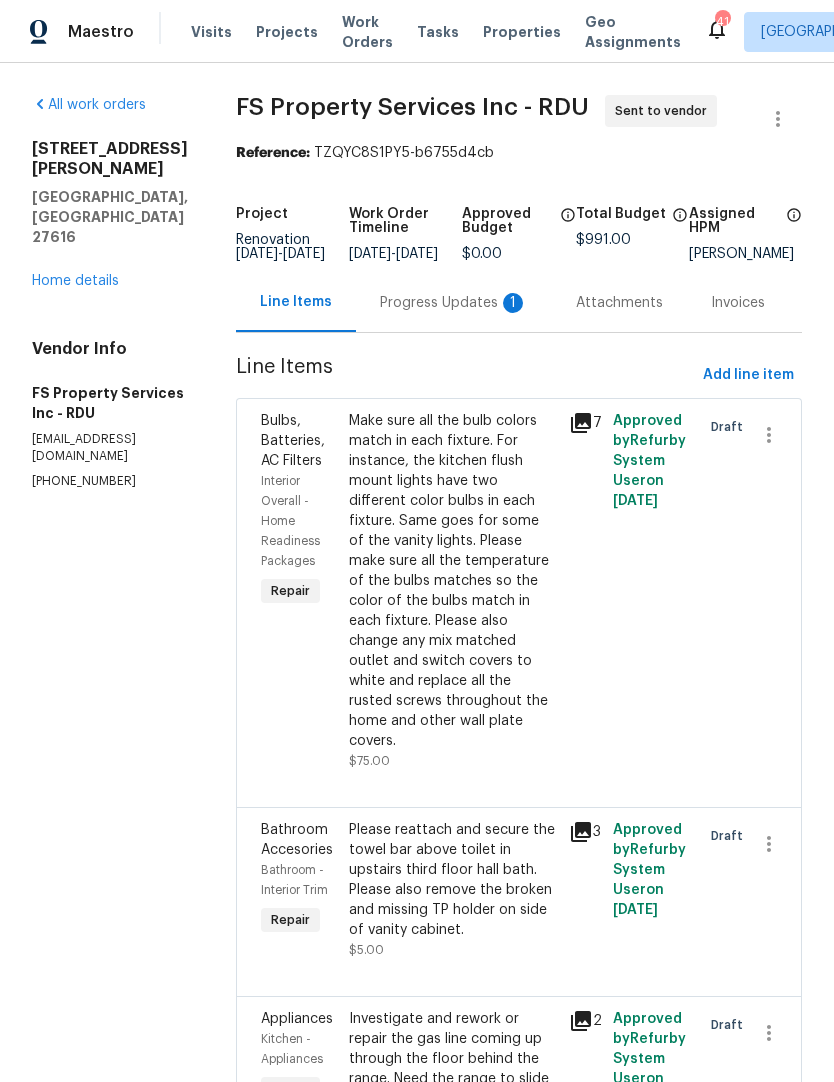 click on "Progress Updates 1" at bounding box center [454, 303] 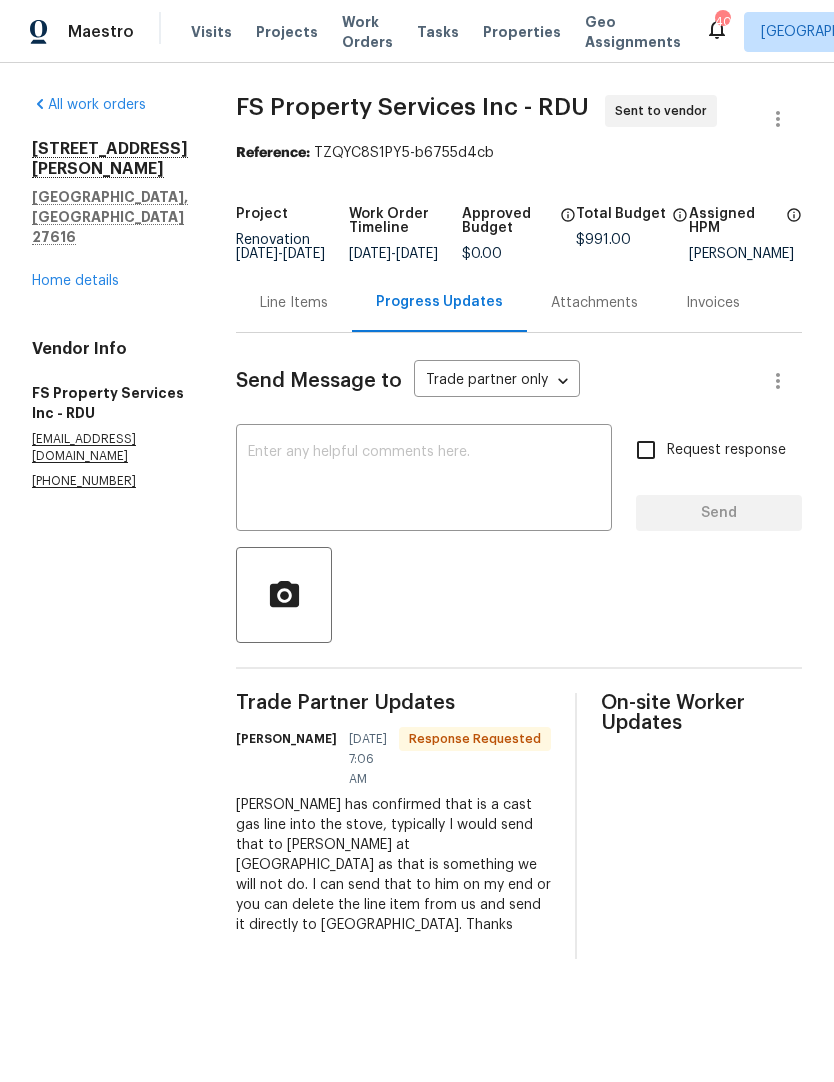 click at bounding box center (424, 480) 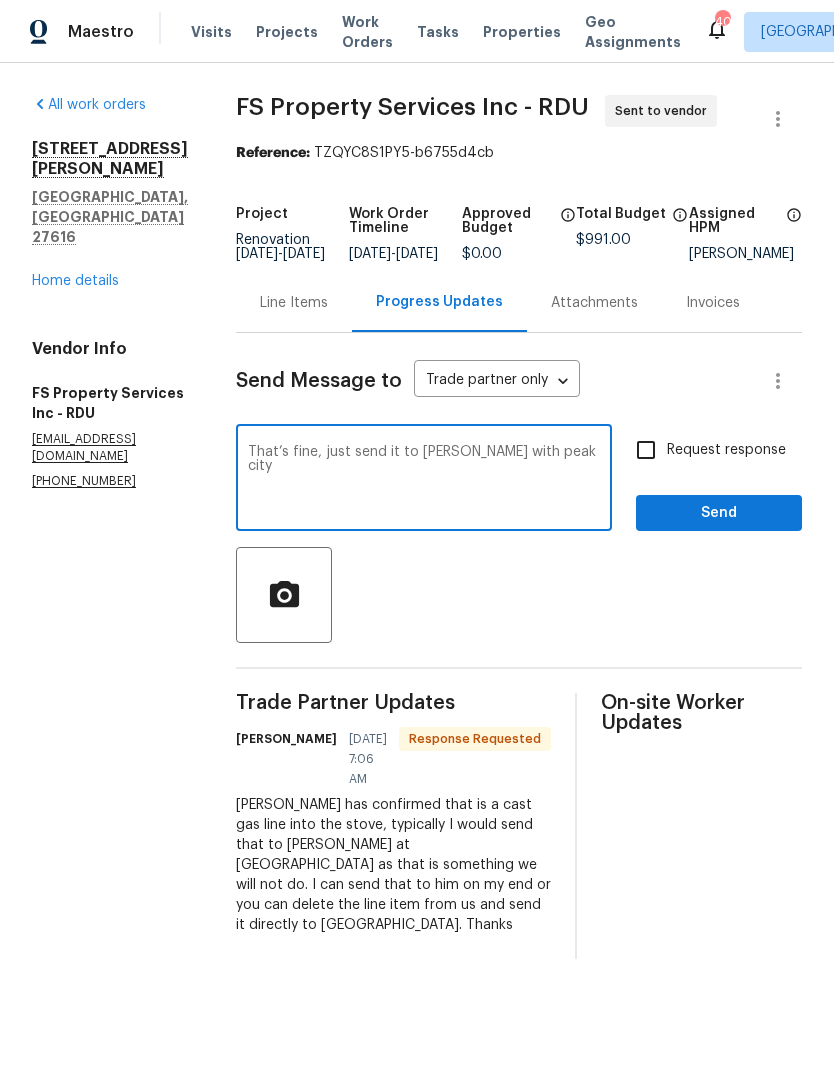 type on "That’s fine, just send it to [PERSON_NAME] with peak city" 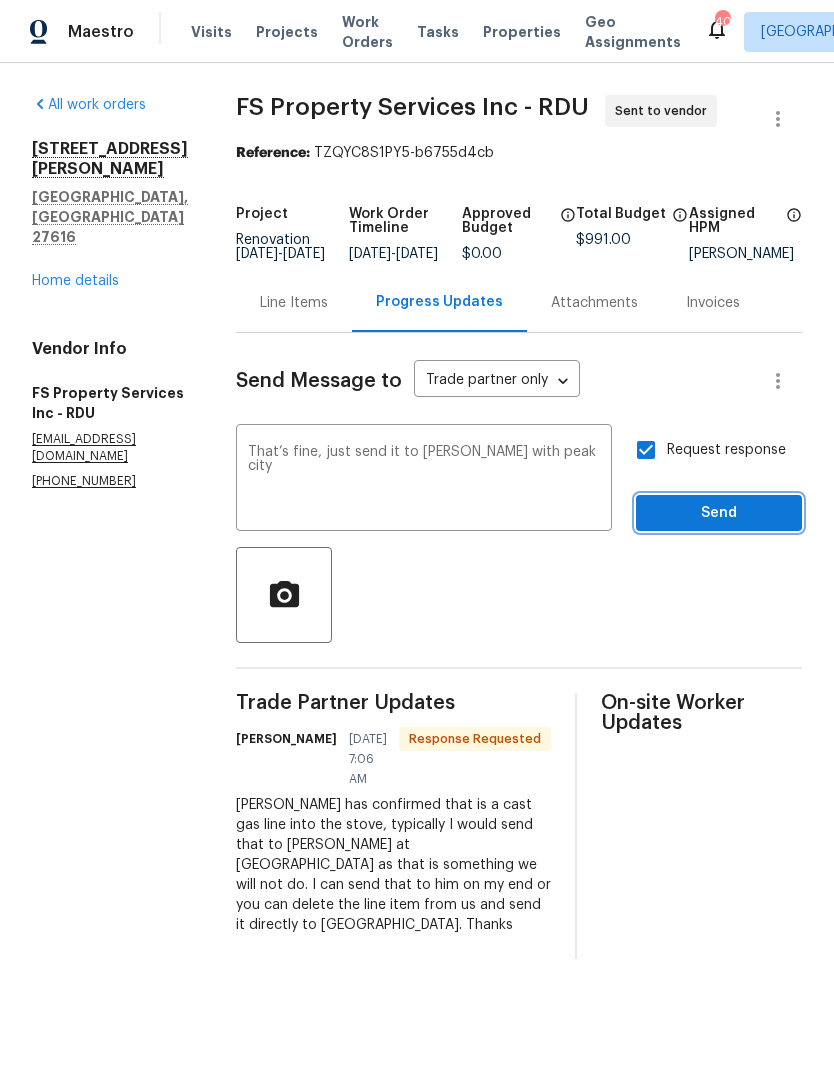 click on "Send" at bounding box center [719, 513] 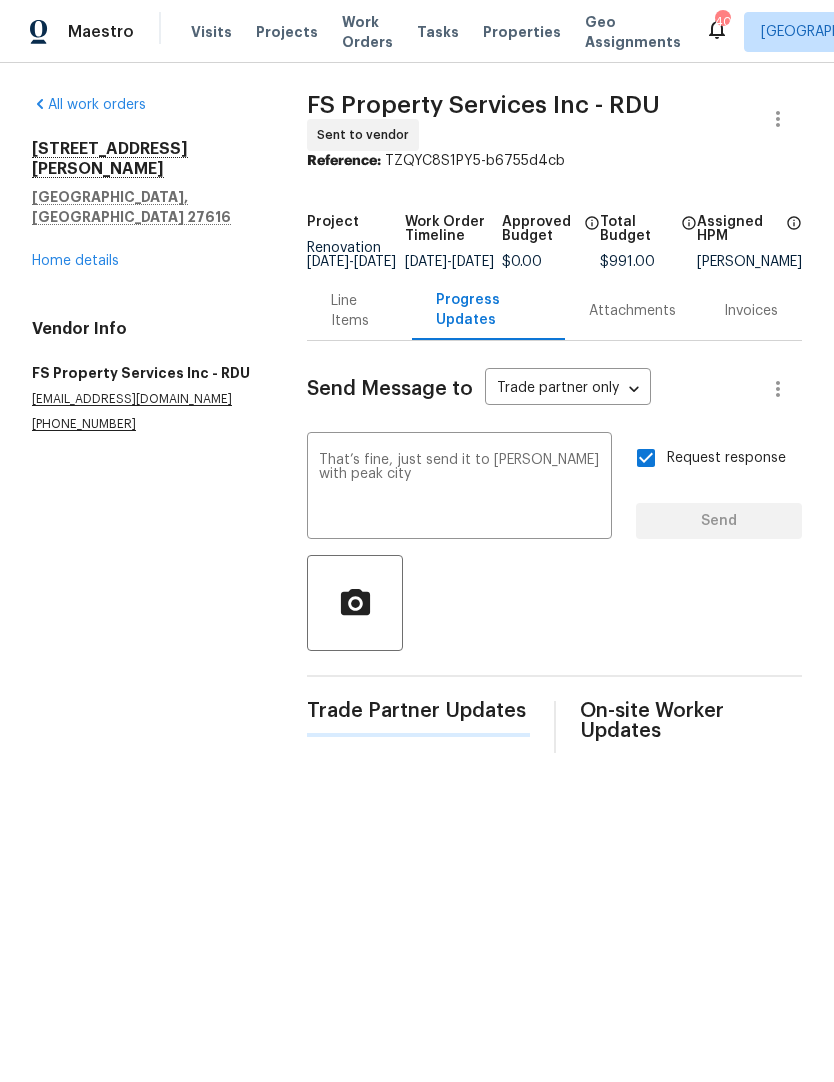 type 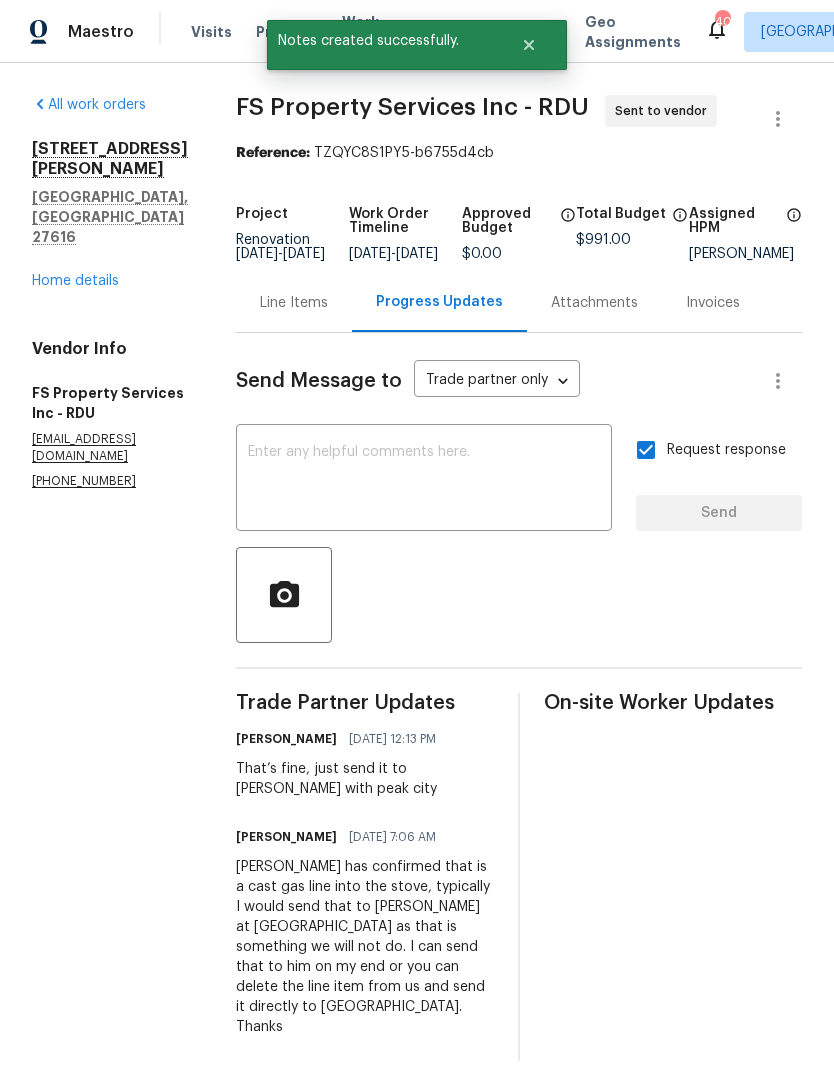 click on "Home details" at bounding box center [75, 281] 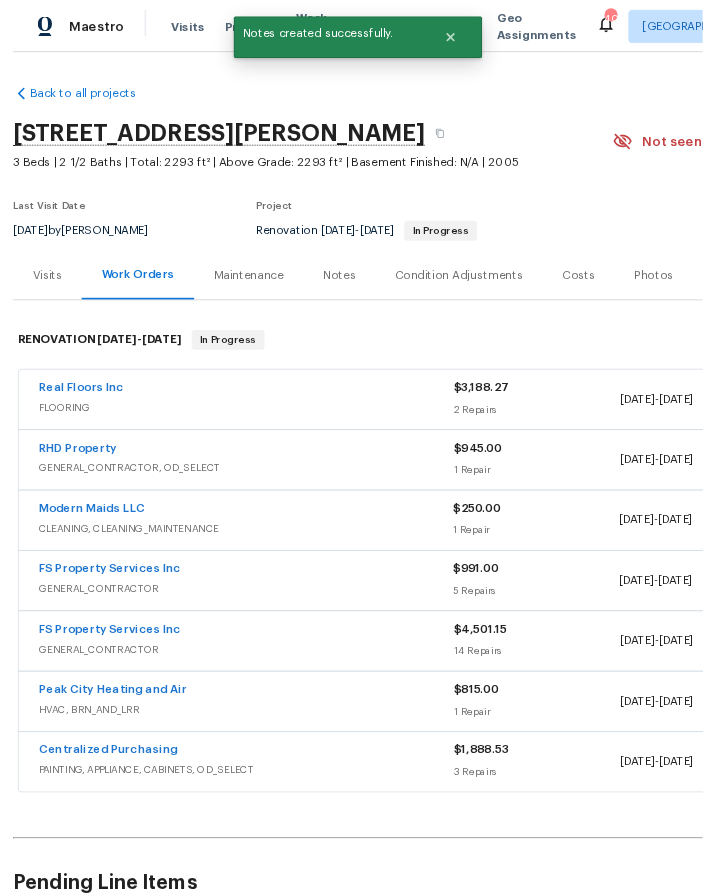 scroll, scrollTop: 0, scrollLeft: 0, axis: both 